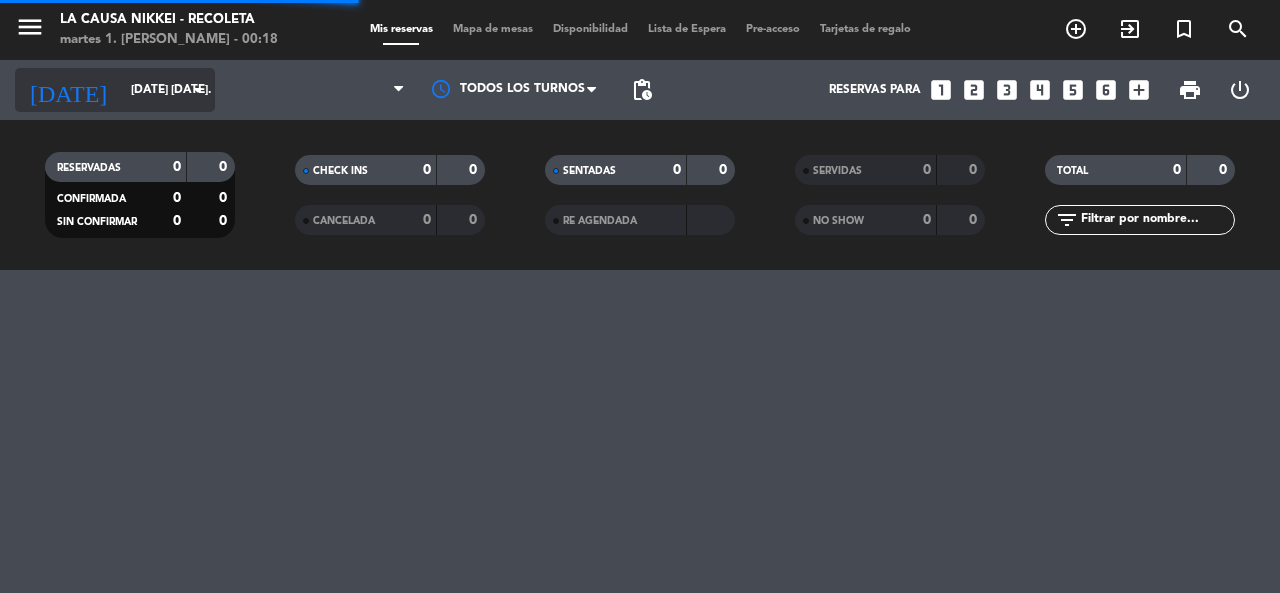 scroll, scrollTop: 0, scrollLeft: 0, axis: both 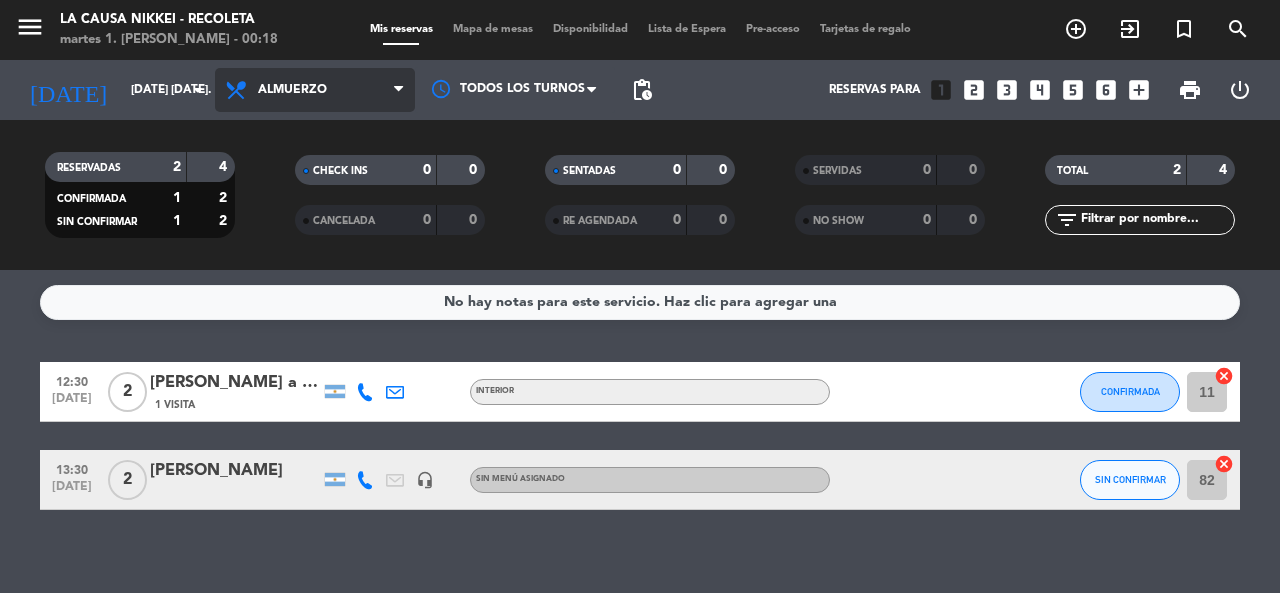 click on "Almuerzo" at bounding box center [292, 90] 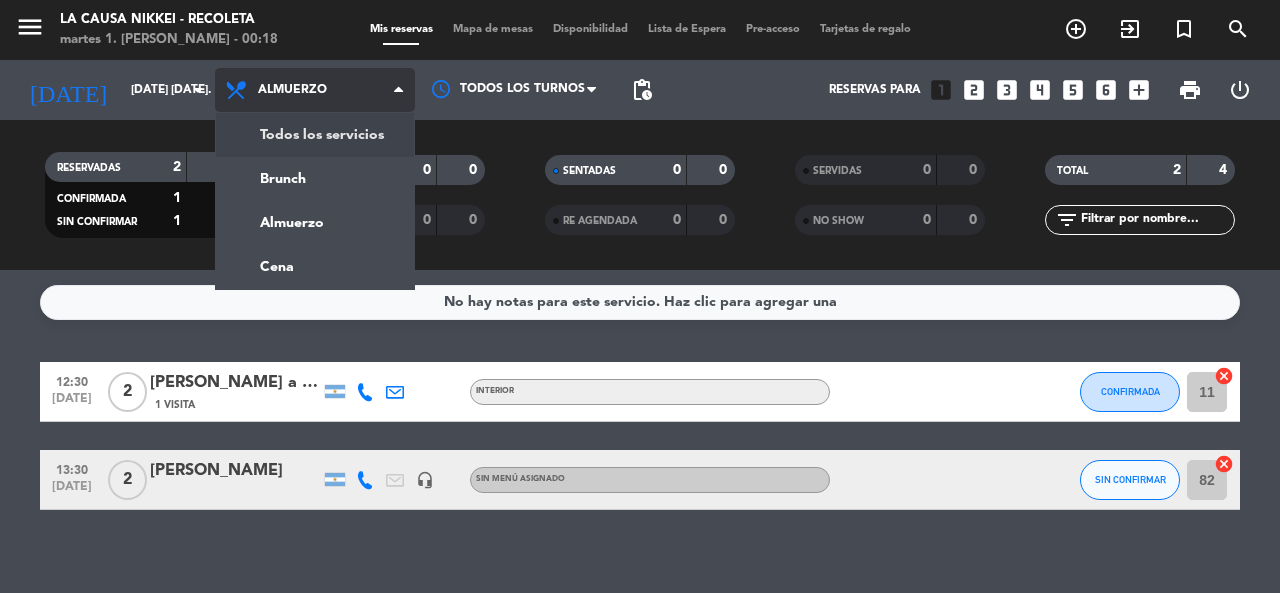 click on "menu  La Causa Nikkei - Recoleta   martes 1. [PERSON_NAME] - 00:18   Mis reservas   Mapa de mesas   Disponibilidad   Lista de Espera   Pre-acceso   Tarjetas de regalo  add_circle_outline exit_to_app turned_in_not search [DATE]    [DATE] [DATE]. arrow_drop_down  Todos los servicios  Brunch  Almuerzo  Cena  Almuerzo  Todos los servicios  Brunch  Almuerzo  Cena Todos los turnos pending_actions  Reservas para   looks_one   looks_two   looks_3   looks_4   looks_5   looks_6   add_box  print  power_settings_new   RESERVADAS   2   4   CONFIRMADA   1   2   SIN CONFIRMAR   1   2   CHECK INS   0   0   CANCELADA   0   0   SENTADAS   0   0   RE AGENDADA   0   0   SERVIDAS   0   0   NO SHOW   0   0   TOTAL   2   4  filter_list" 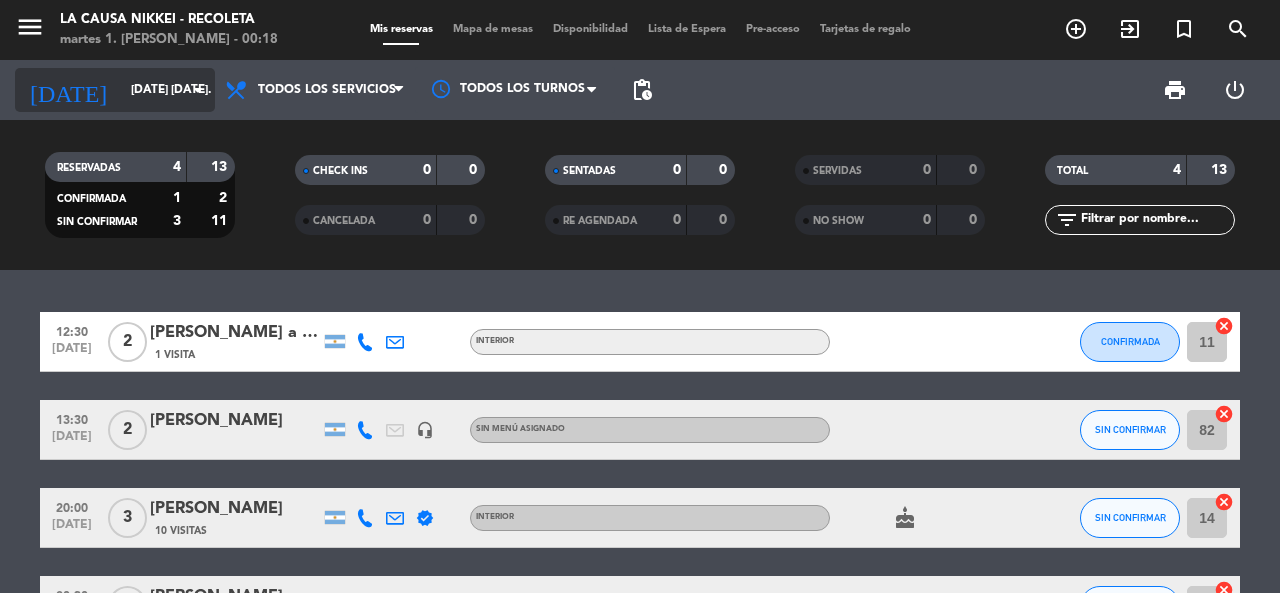 click on "[DATE] [DATE]." 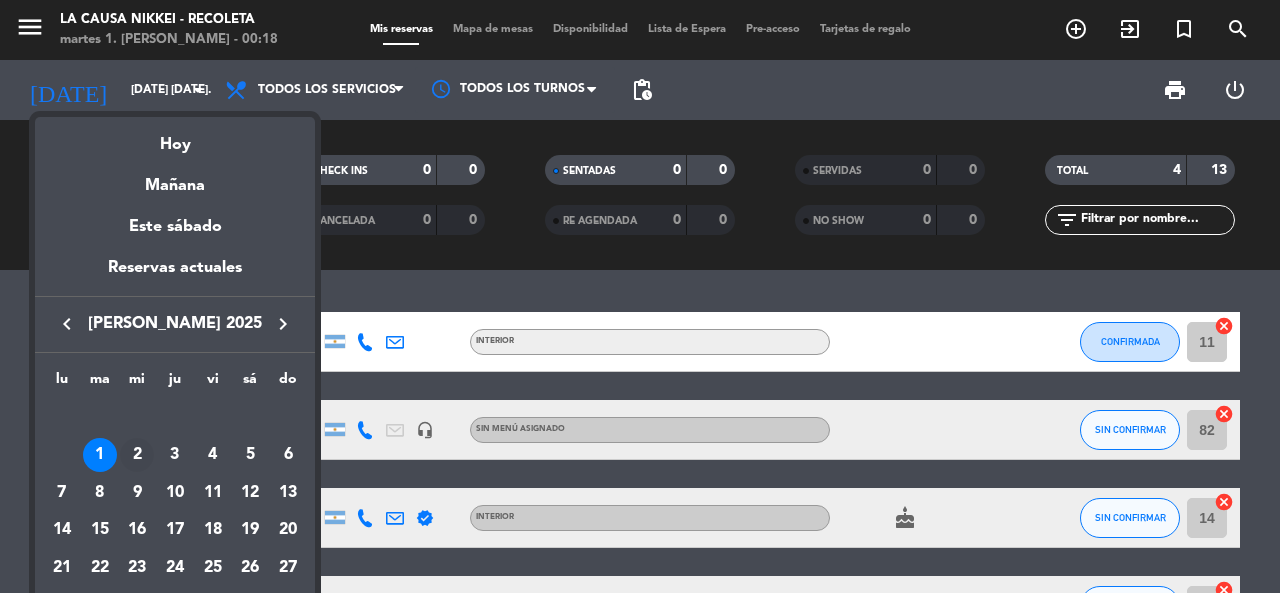 click on "2" at bounding box center [137, 455] 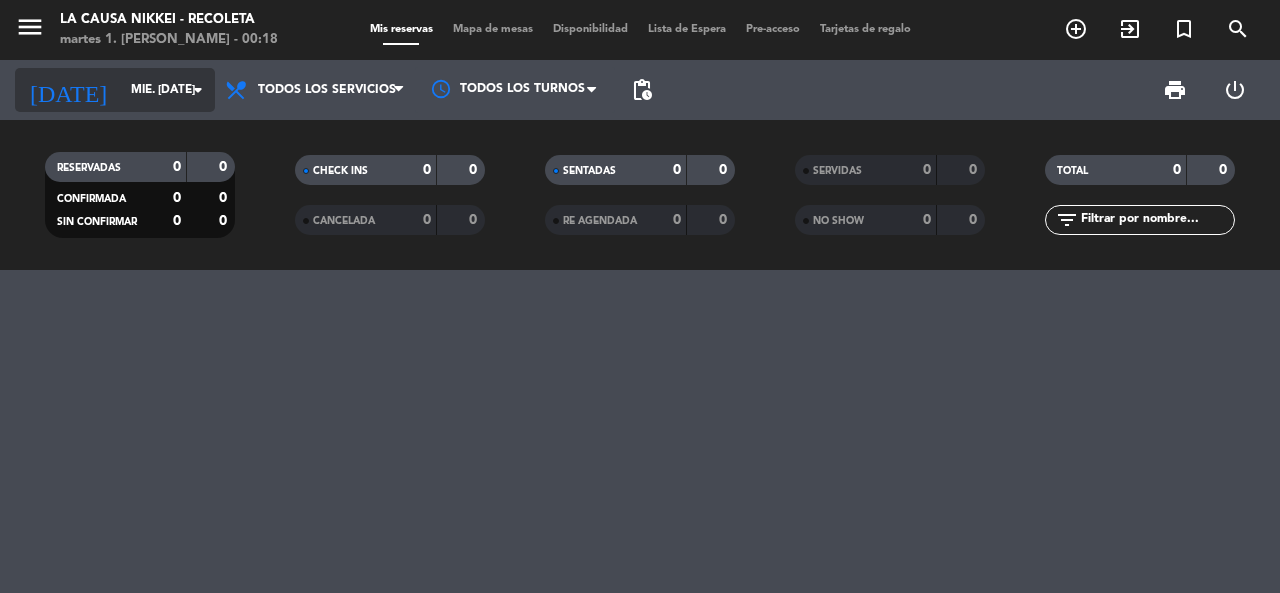 click on "[DATE]" 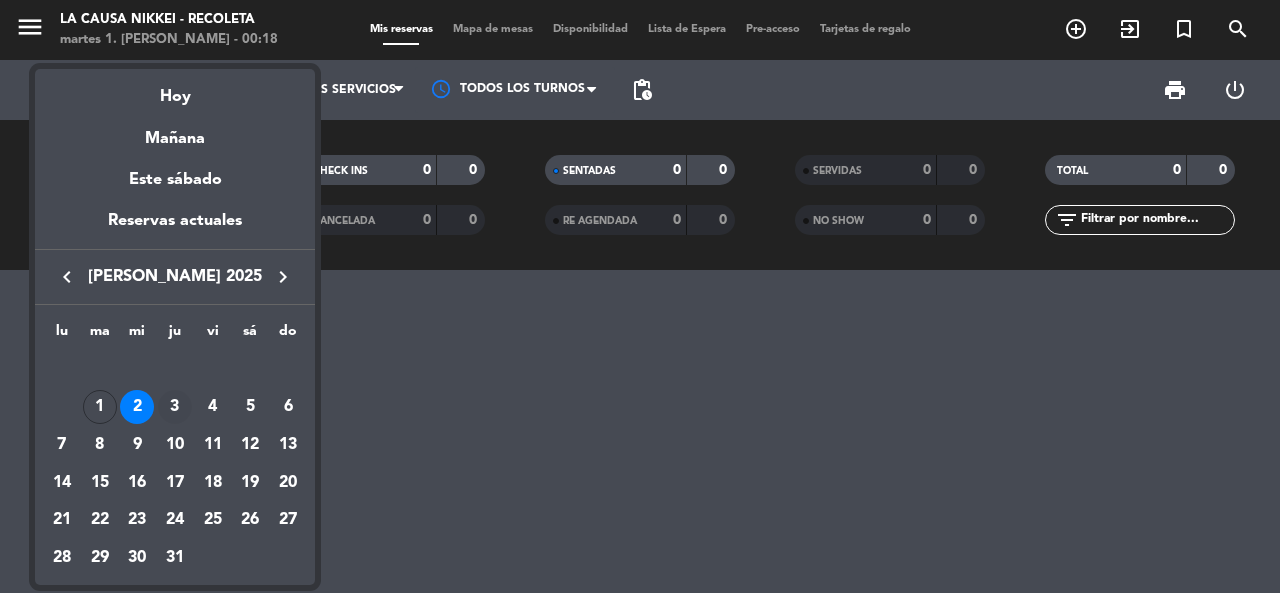 click on "3" at bounding box center [175, 407] 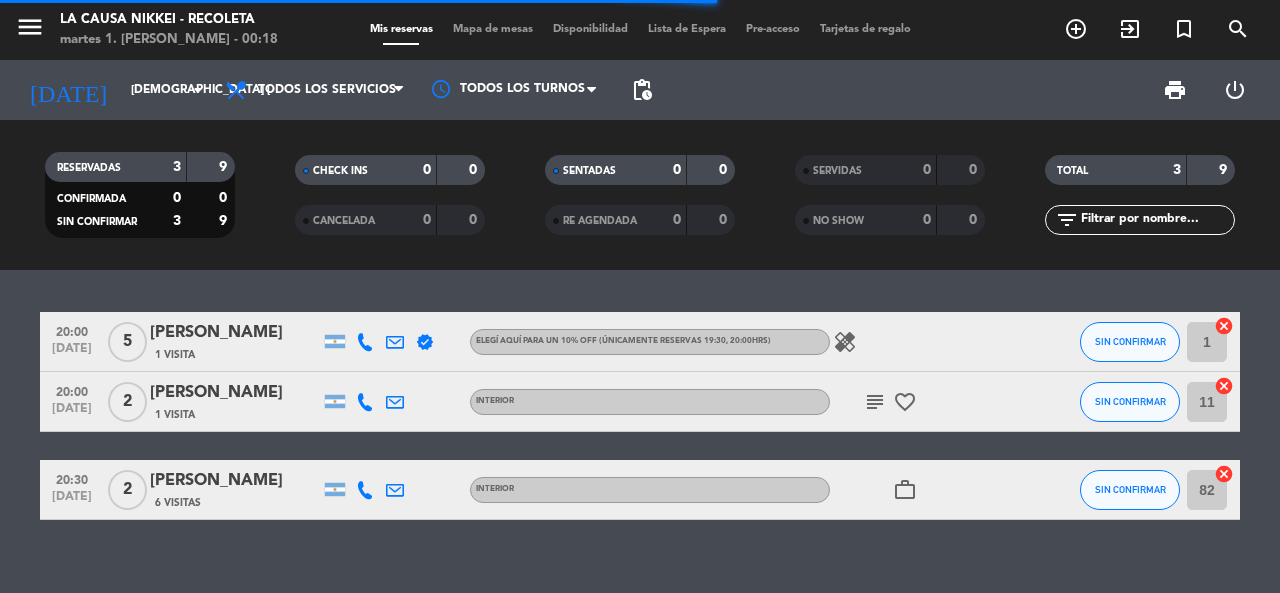 click on "subject   favorite_border" 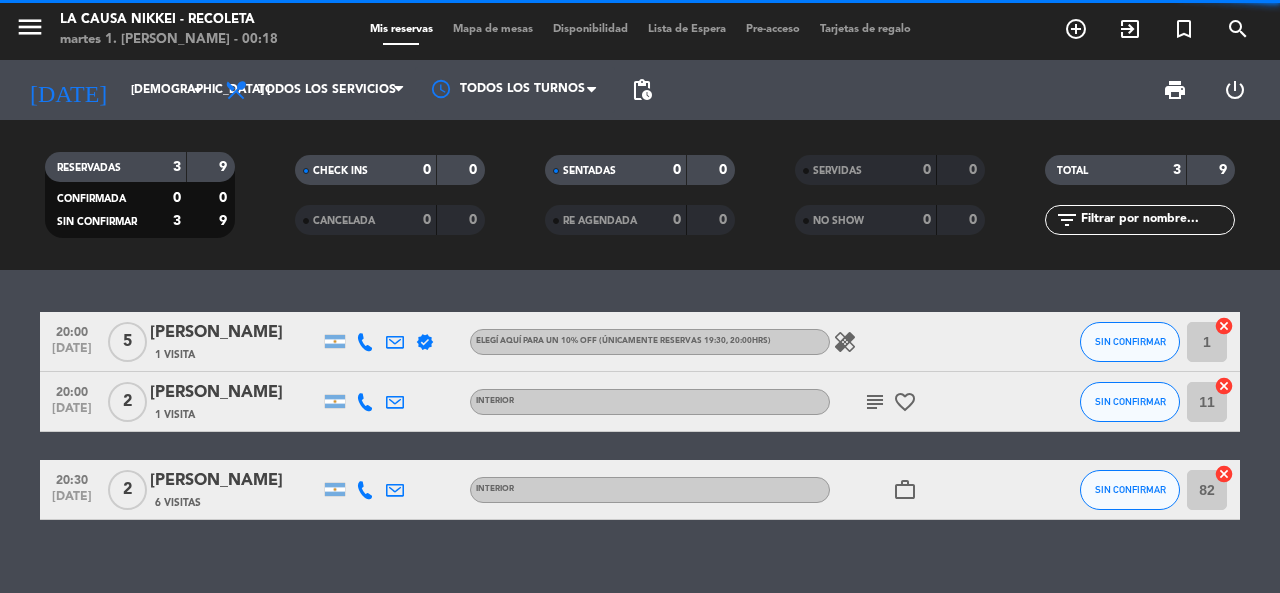 click on "subject   favorite_border" 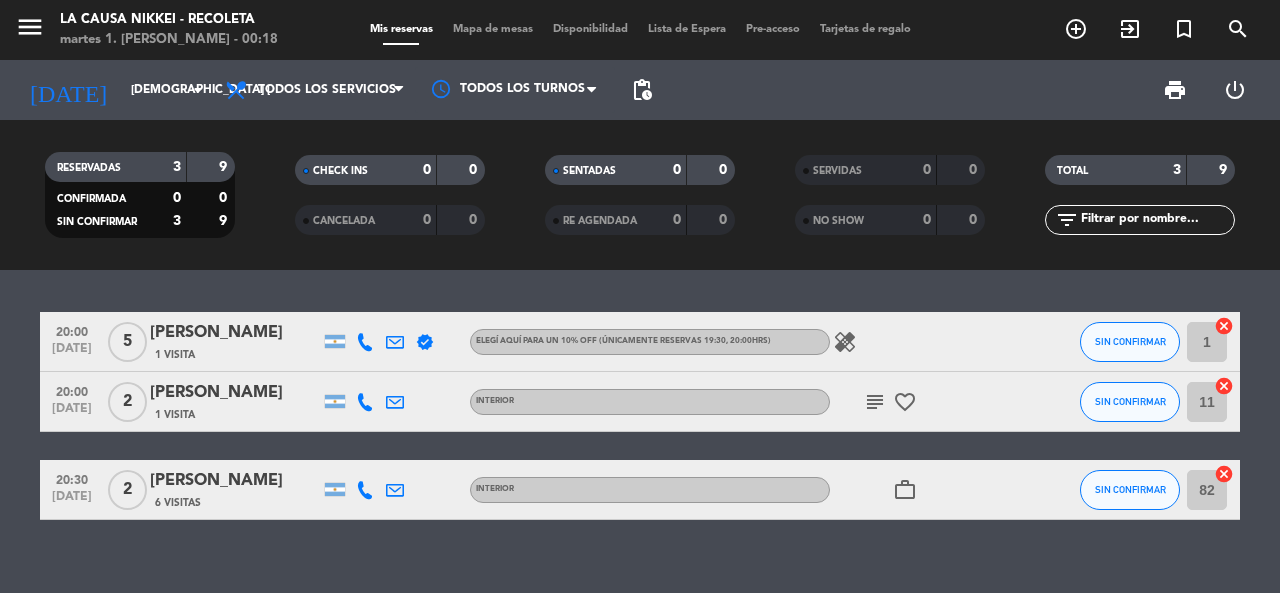 click on "subject" 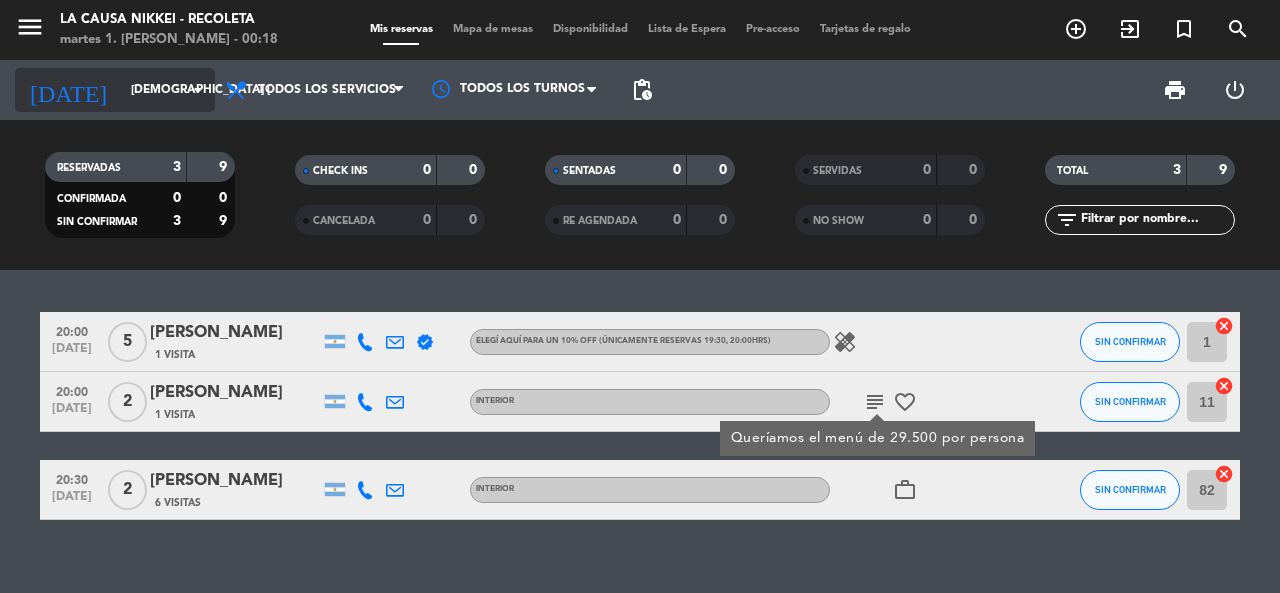 click on "[DEMOGRAPHIC_DATA] [DATE]" 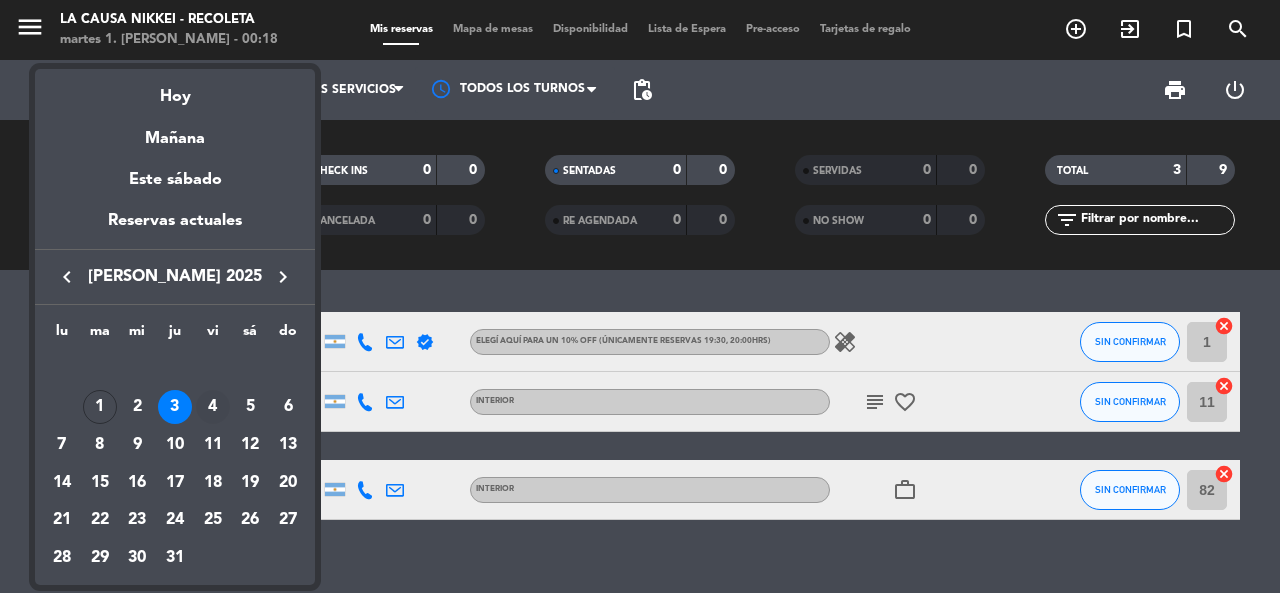 click on "4" at bounding box center [213, 407] 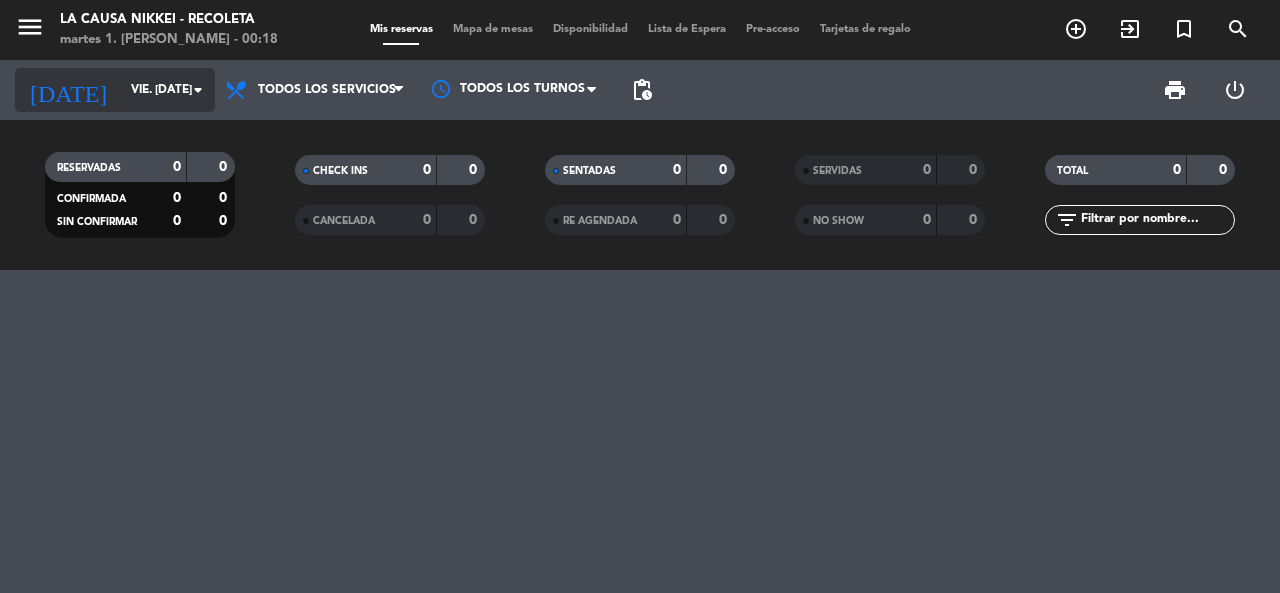 click on "vie. [DATE]" 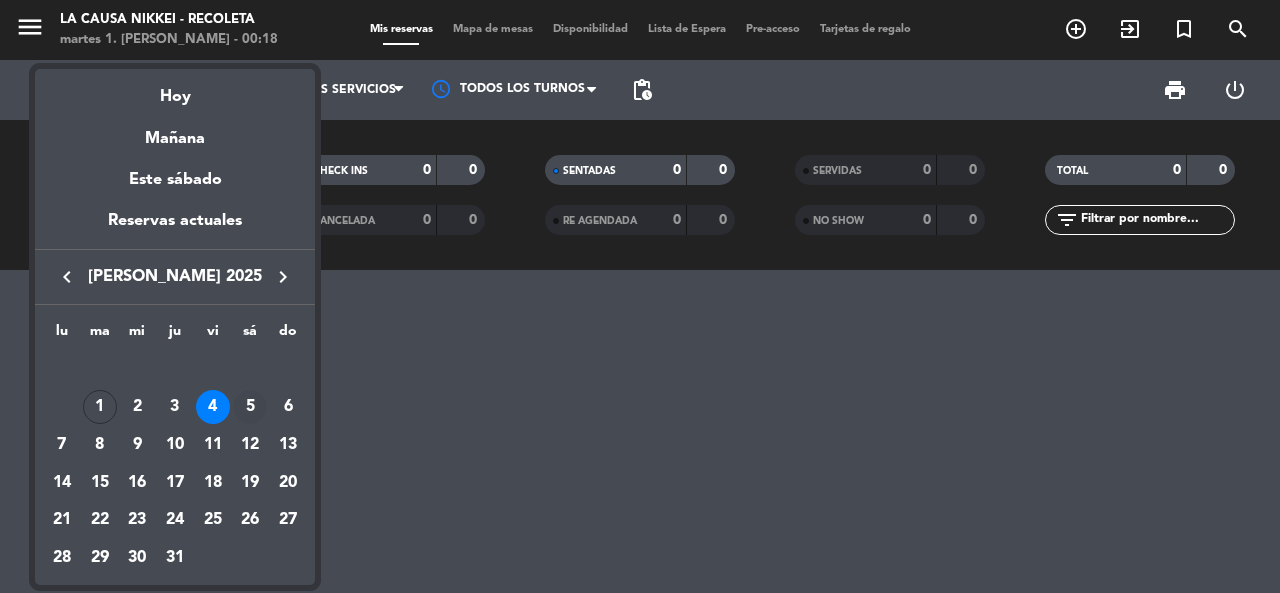 click on "5" at bounding box center (250, 407) 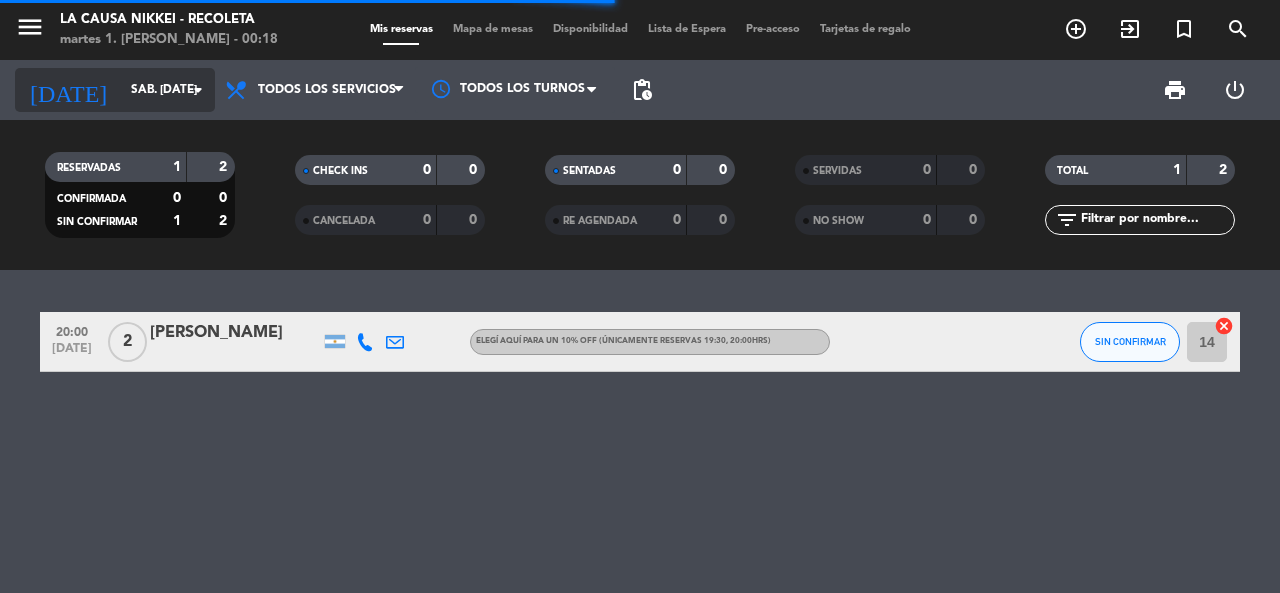 click on "sáb. [DATE]" 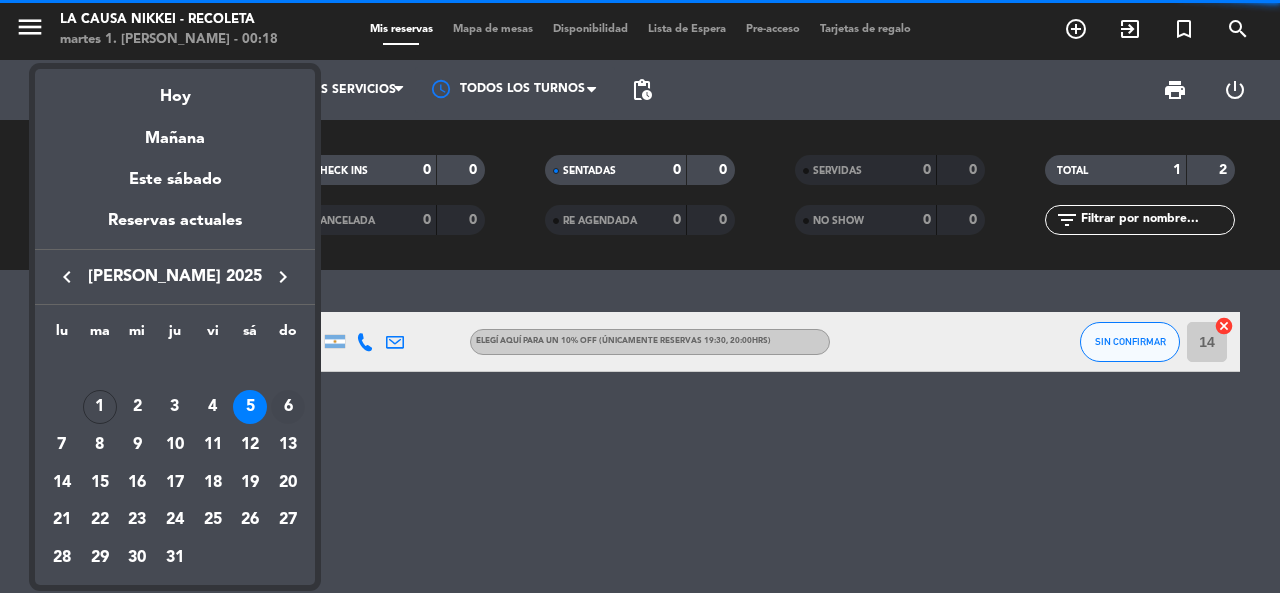 click on "6" at bounding box center (288, 407) 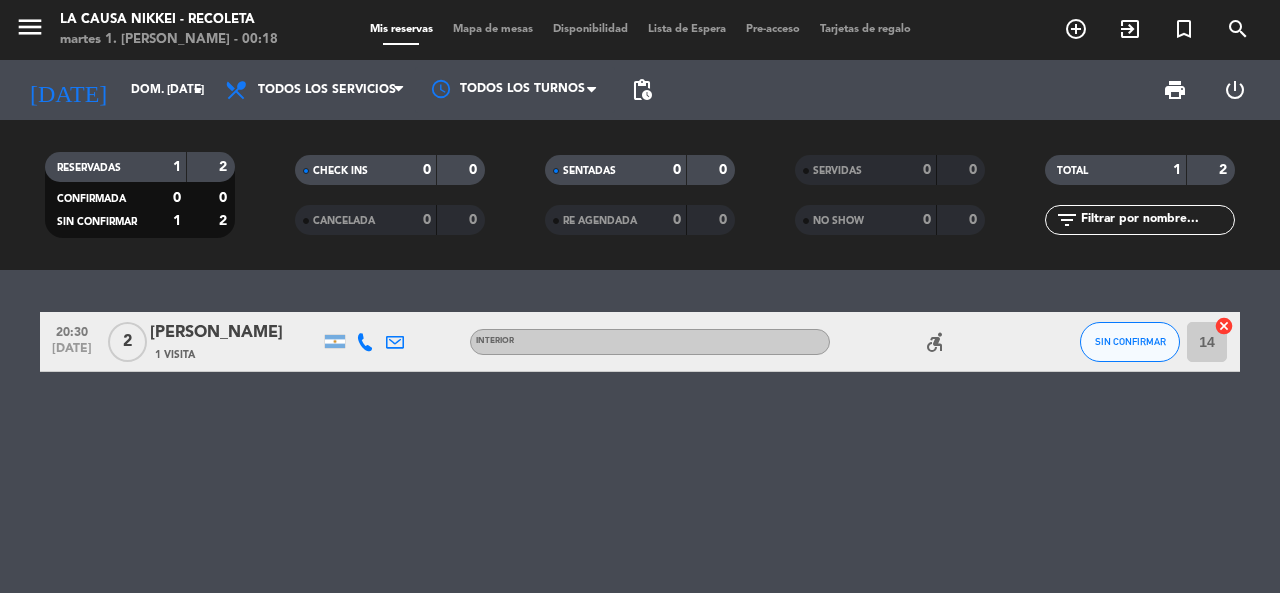 click on "accessible_forward" 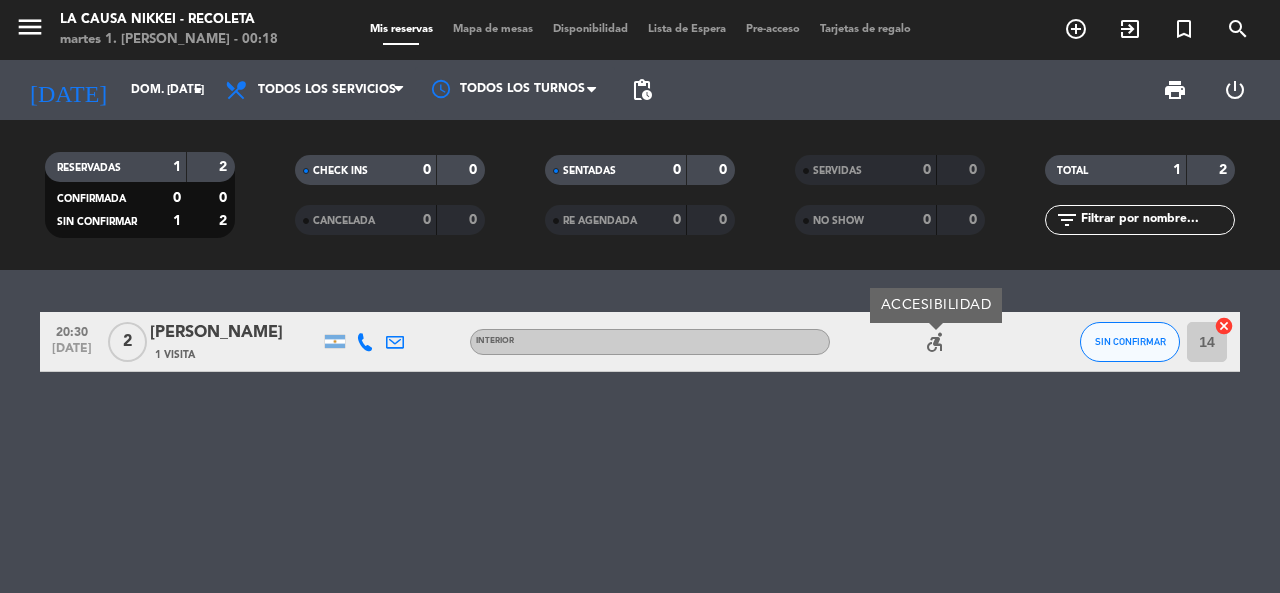 click on "accessible_forward" 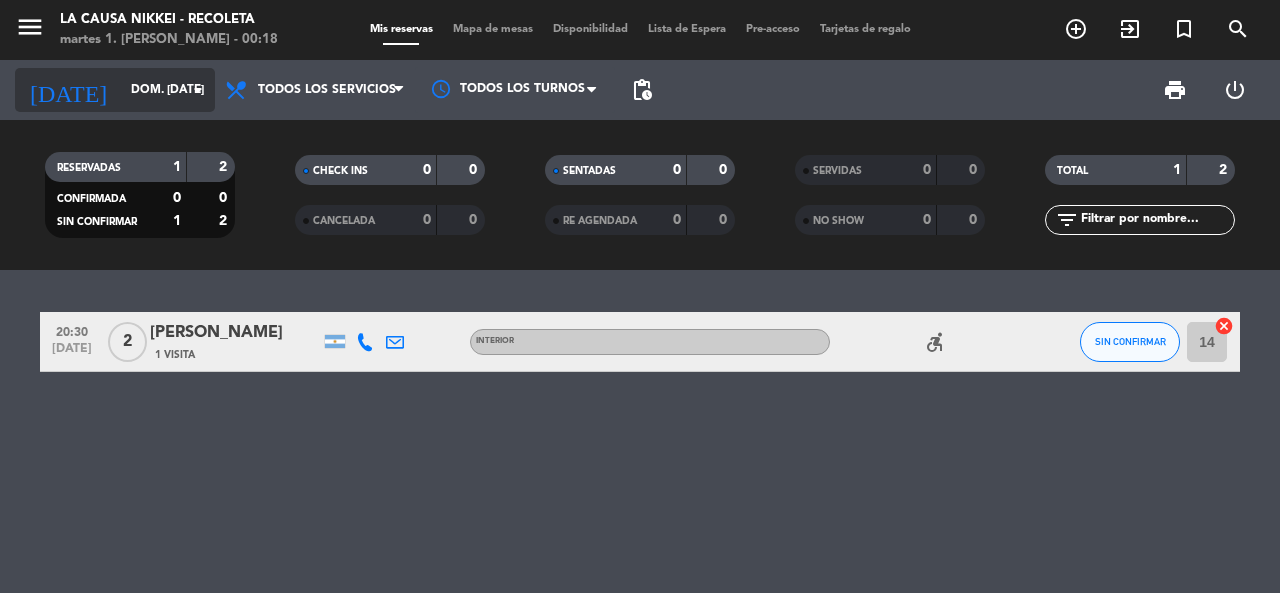 click on "dom. [DATE]" 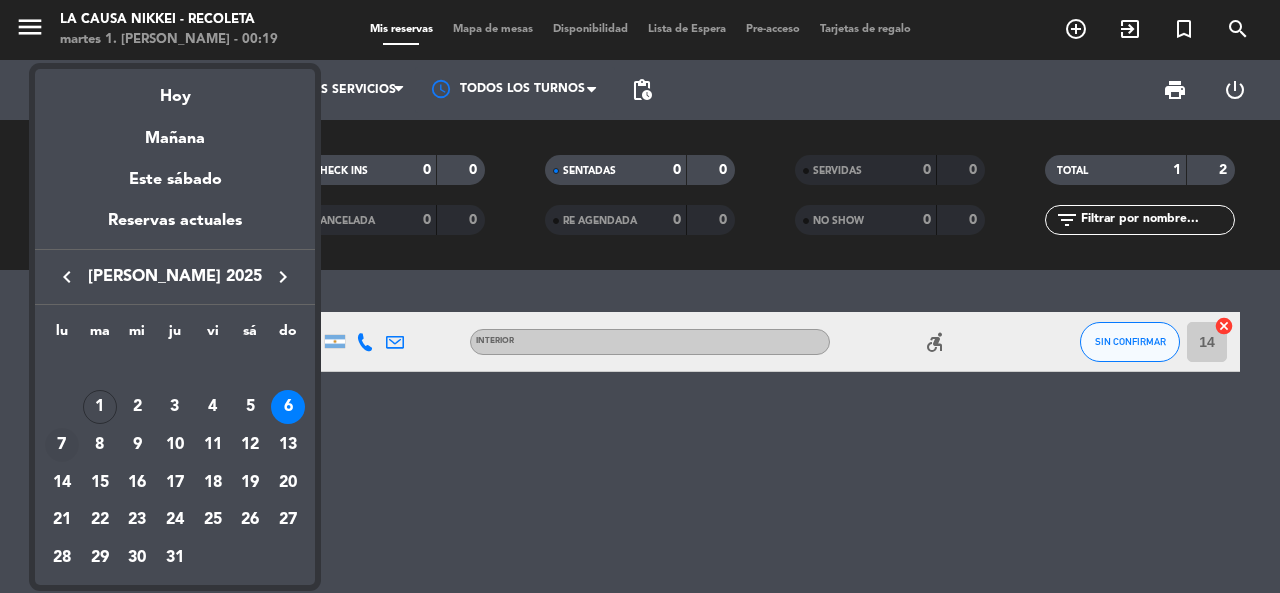 click on "7" at bounding box center (62, 445) 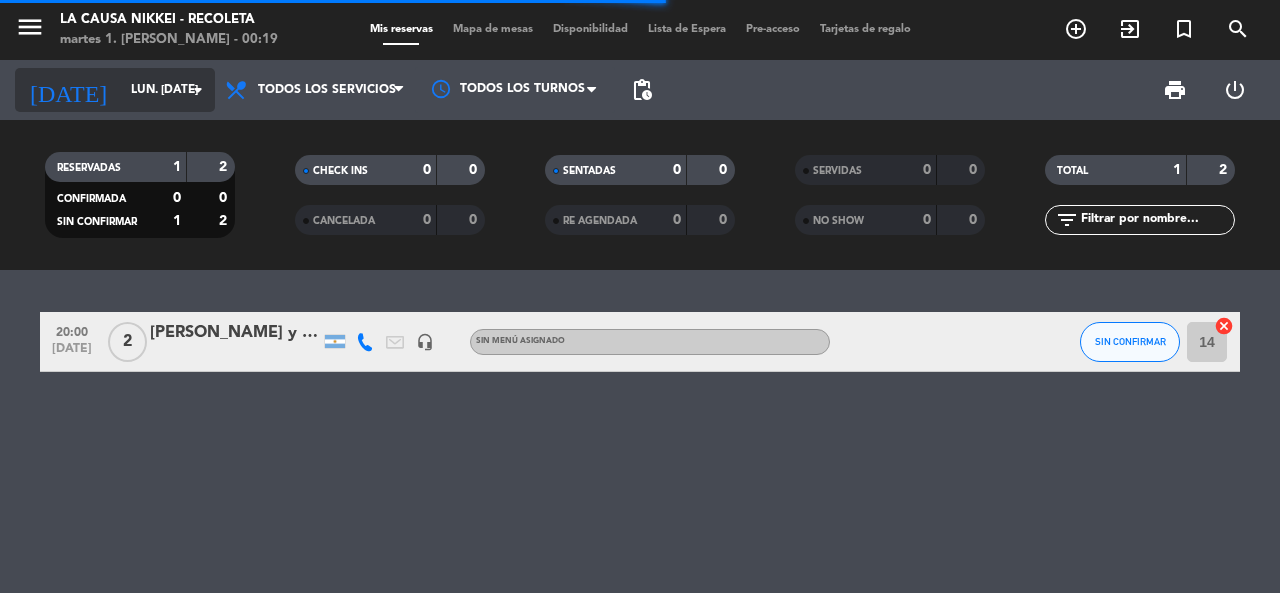 click on "lun. [DATE]" 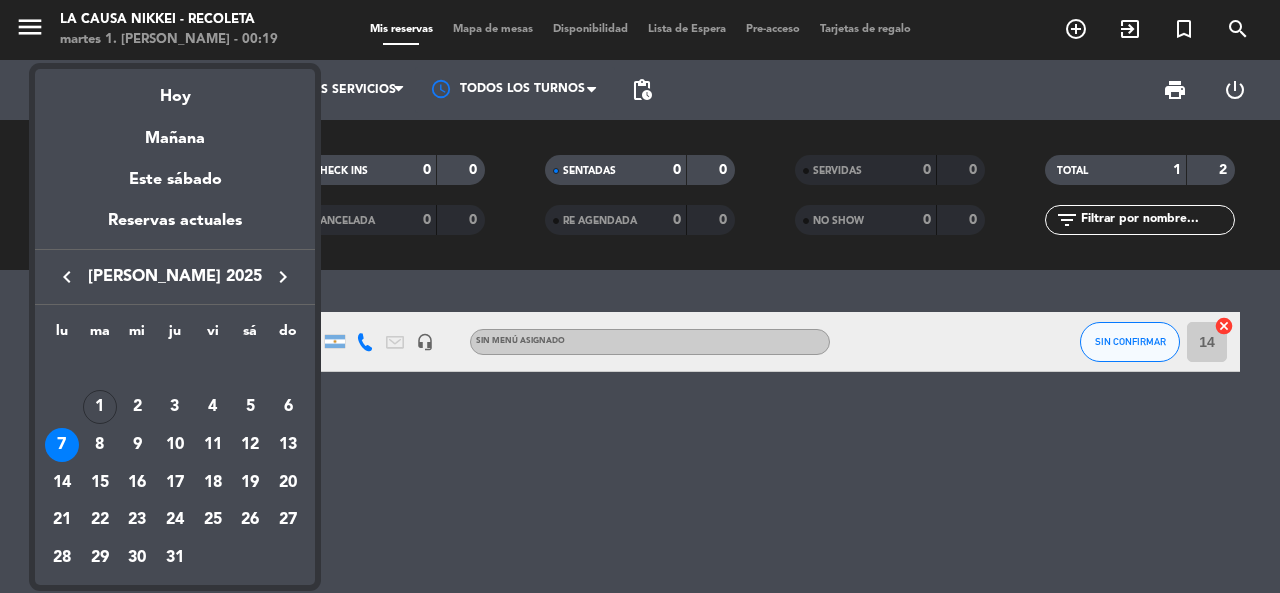 click at bounding box center (640, 296) 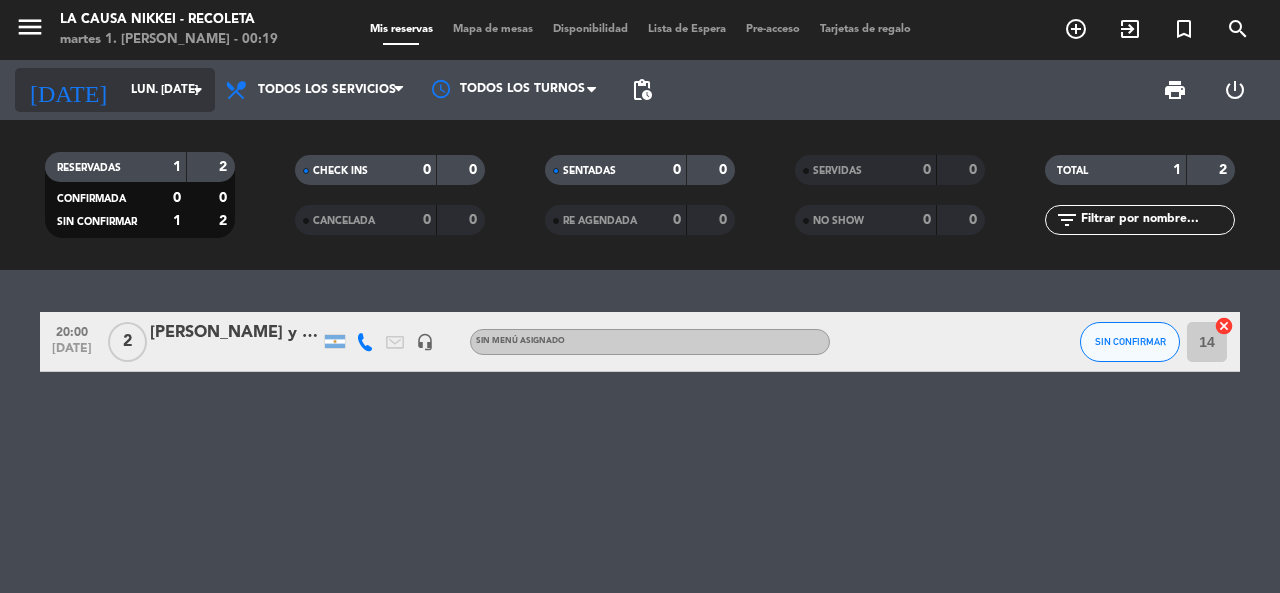 click on "lun. [DATE]" 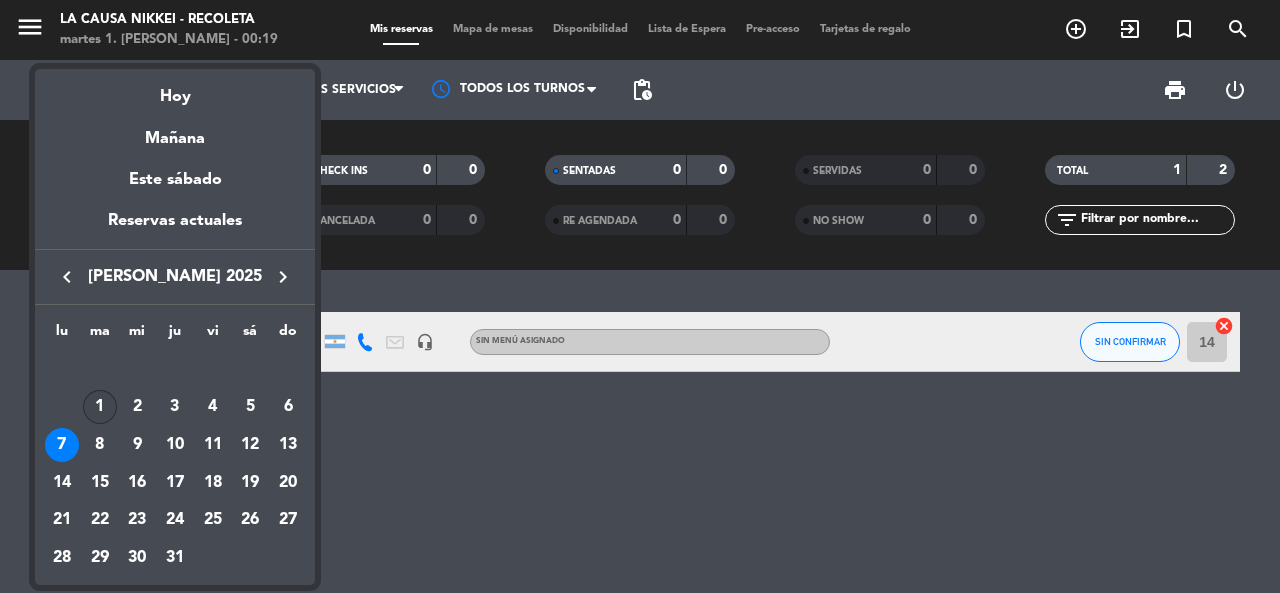 click on "1" at bounding box center (100, 407) 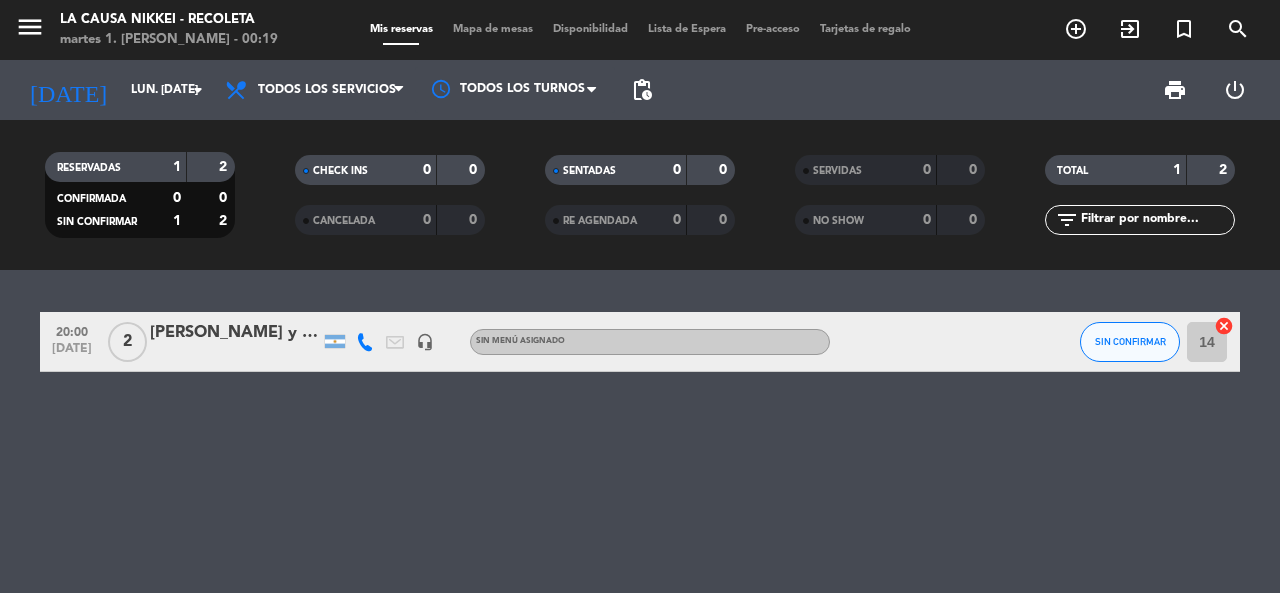 type on "[DATE] [DATE]." 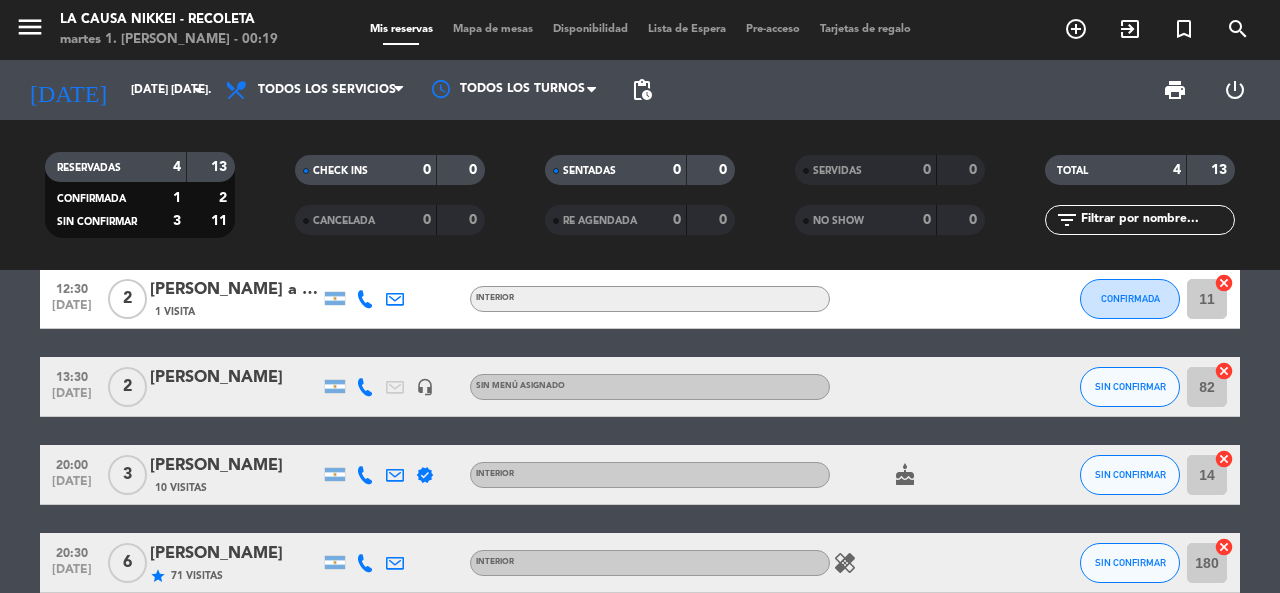scroll, scrollTop: 0, scrollLeft: 0, axis: both 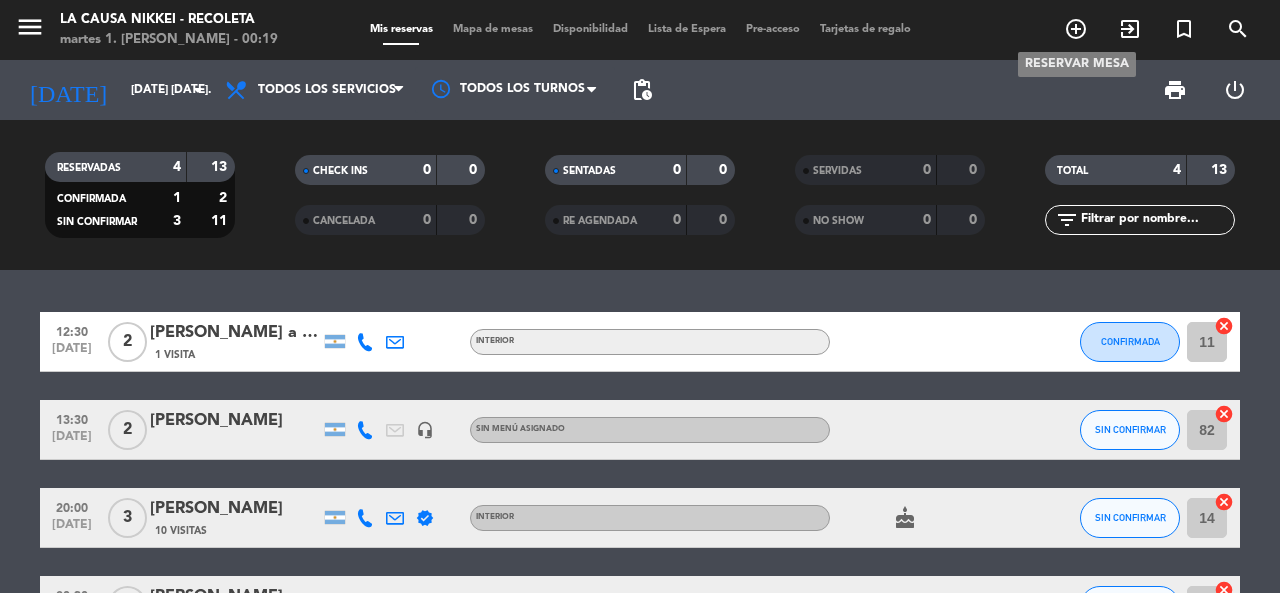 click on "add_circle_outline" at bounding box center (1076, 29) 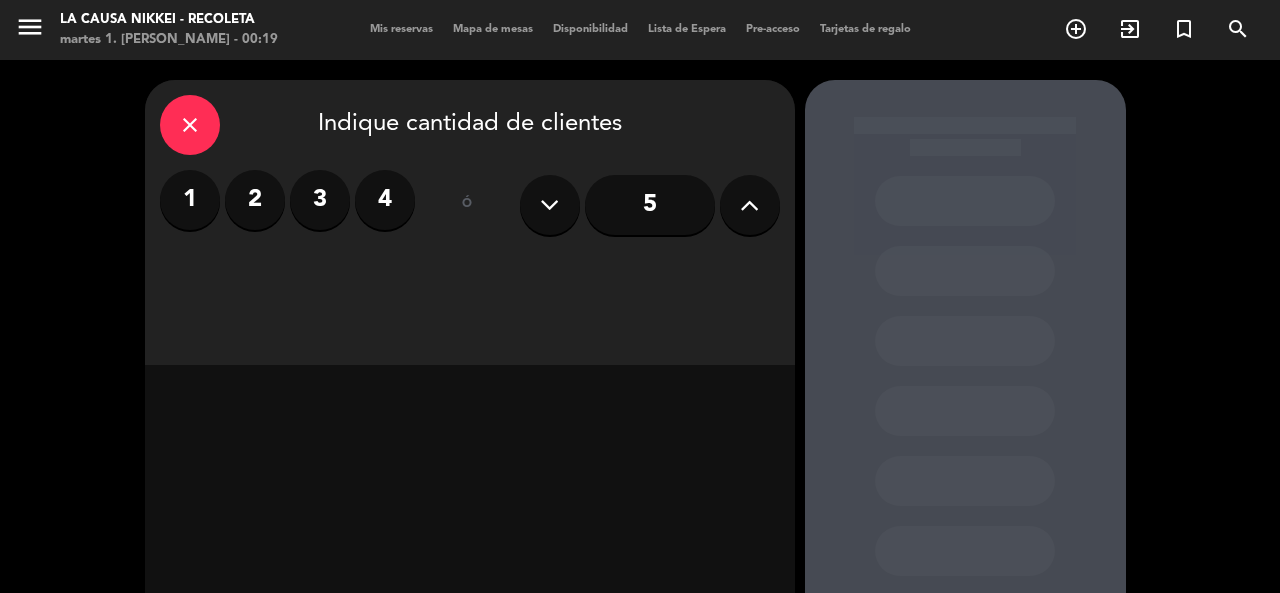 click on "3" at bounding box center [320, 200] 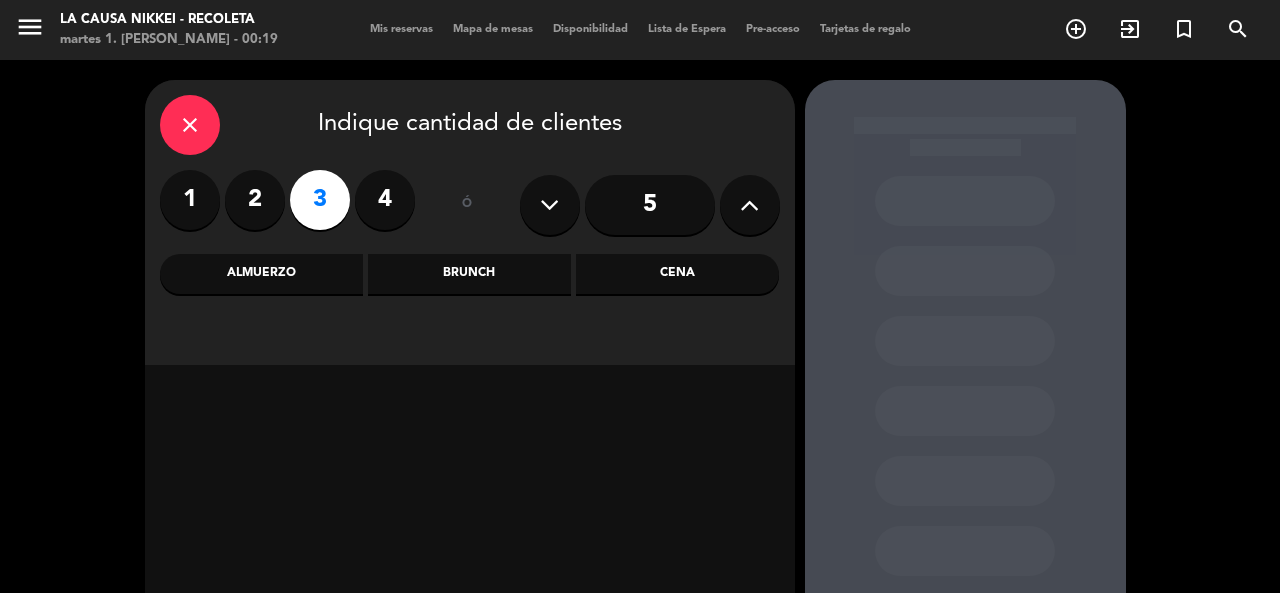 click on "Cena" at bounding box center [677, 274] 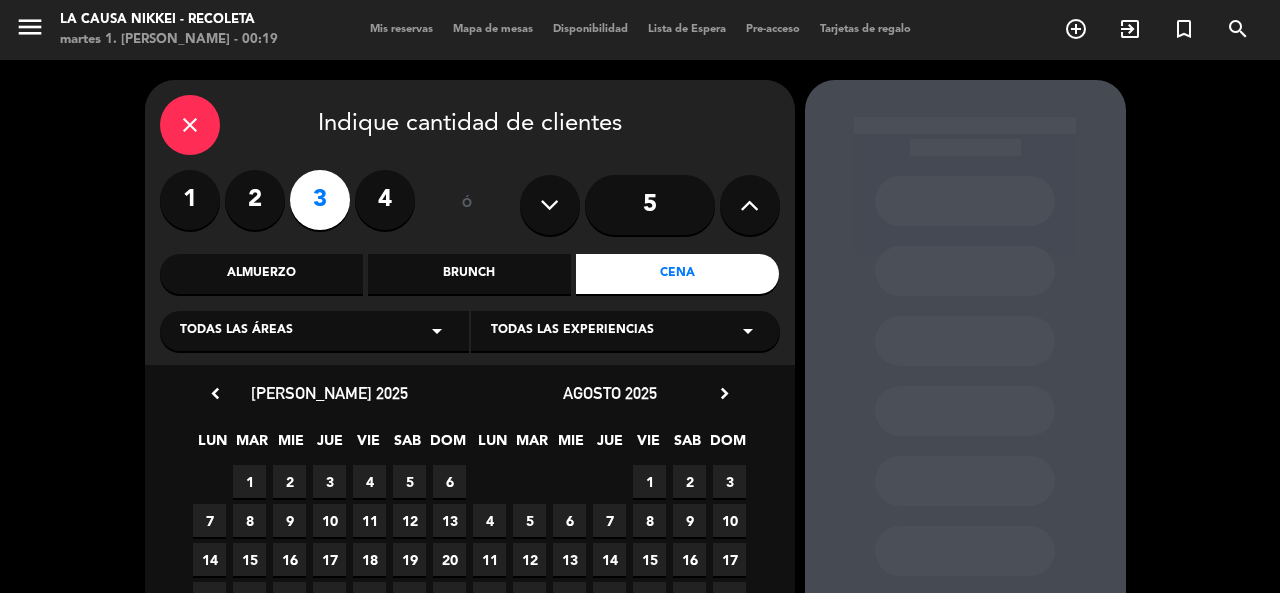 click on "1" at bounding box center (249, 481) 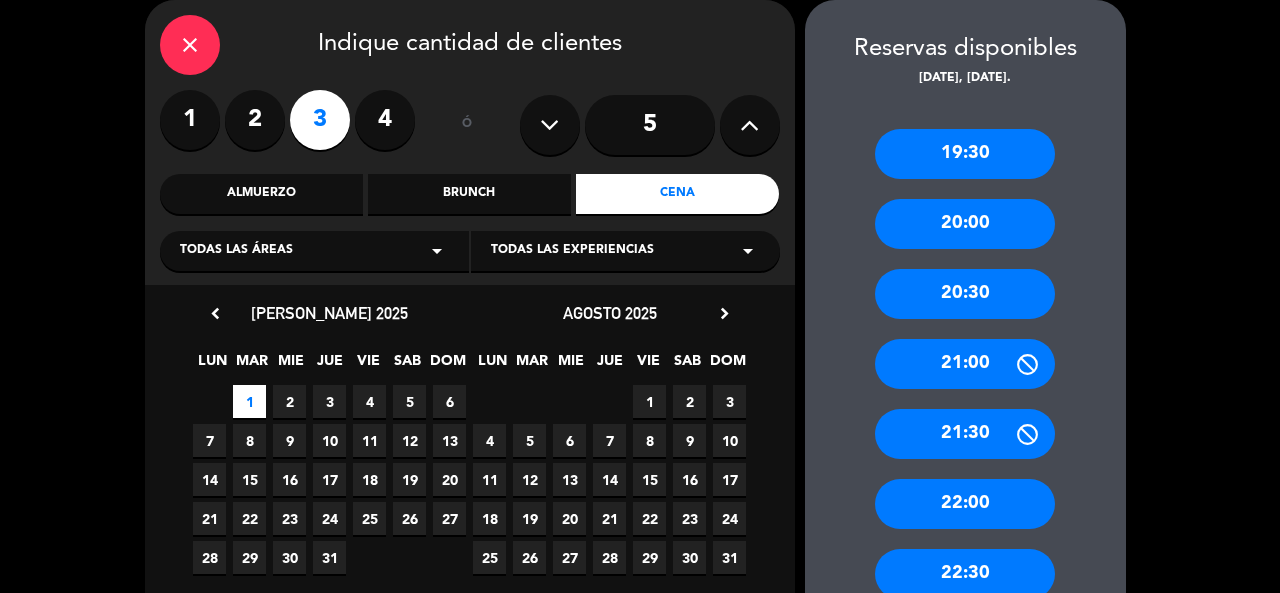 click on "20:00" at bounding box center [965, 224] 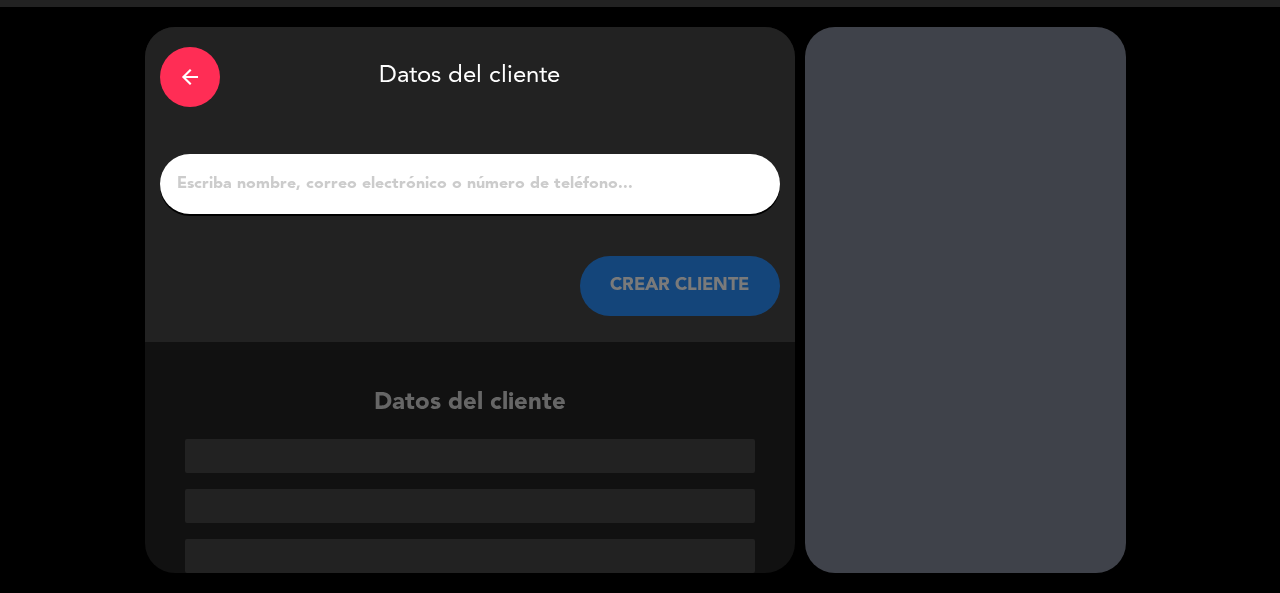 click on "1" at bounding box center [470, 184] 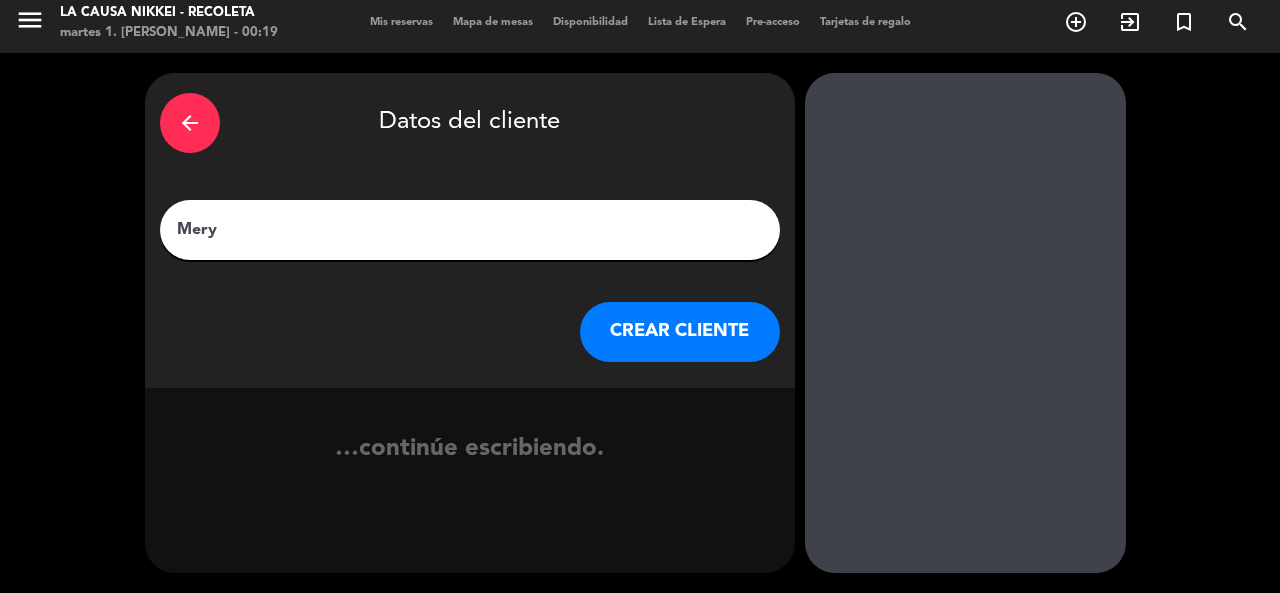 scroll, scrollTop: 53, scrollLeft: 0, axis: vertical 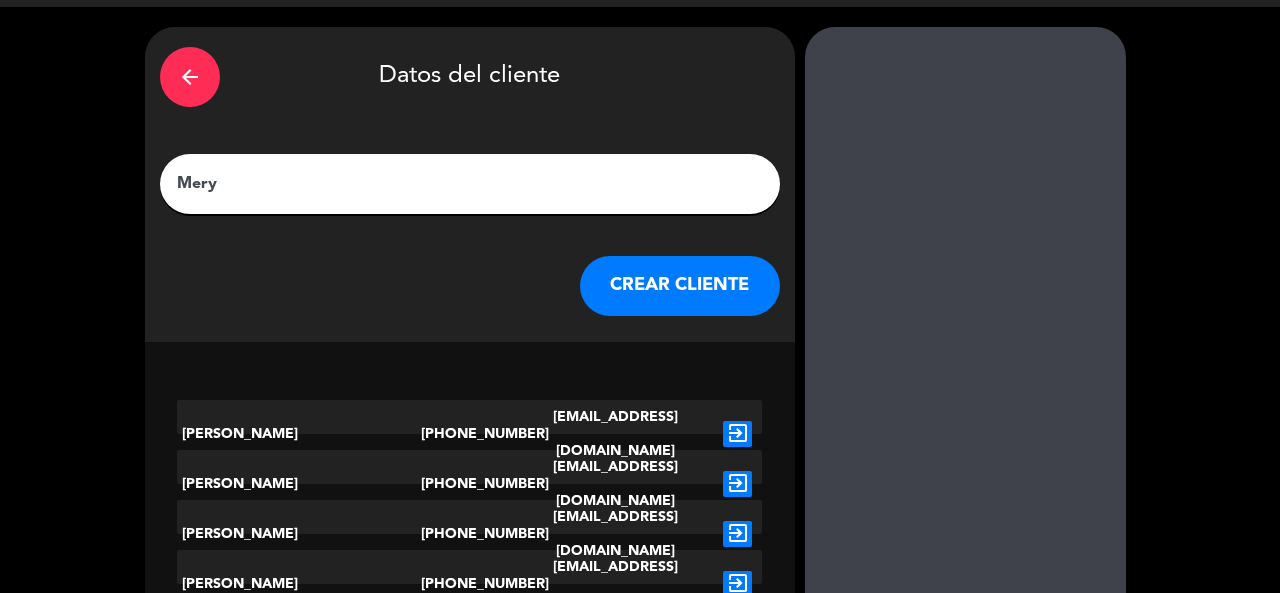 type on "Mery" 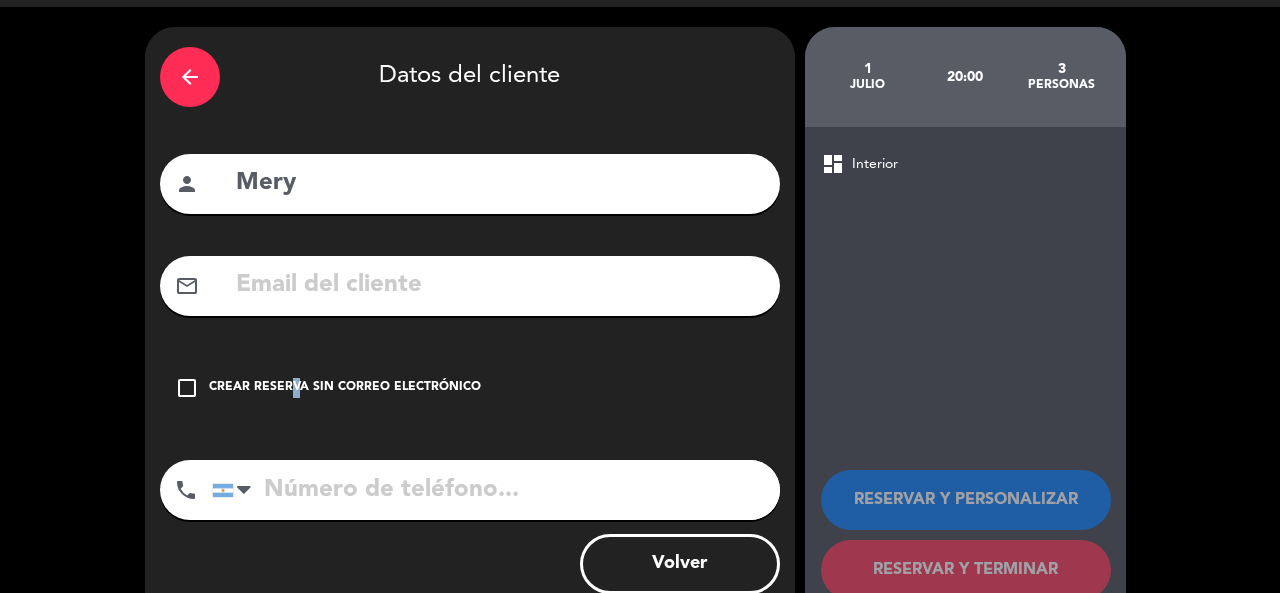 click on "Crear reserva sin correo electrónico" at bounding box center (345, 388) 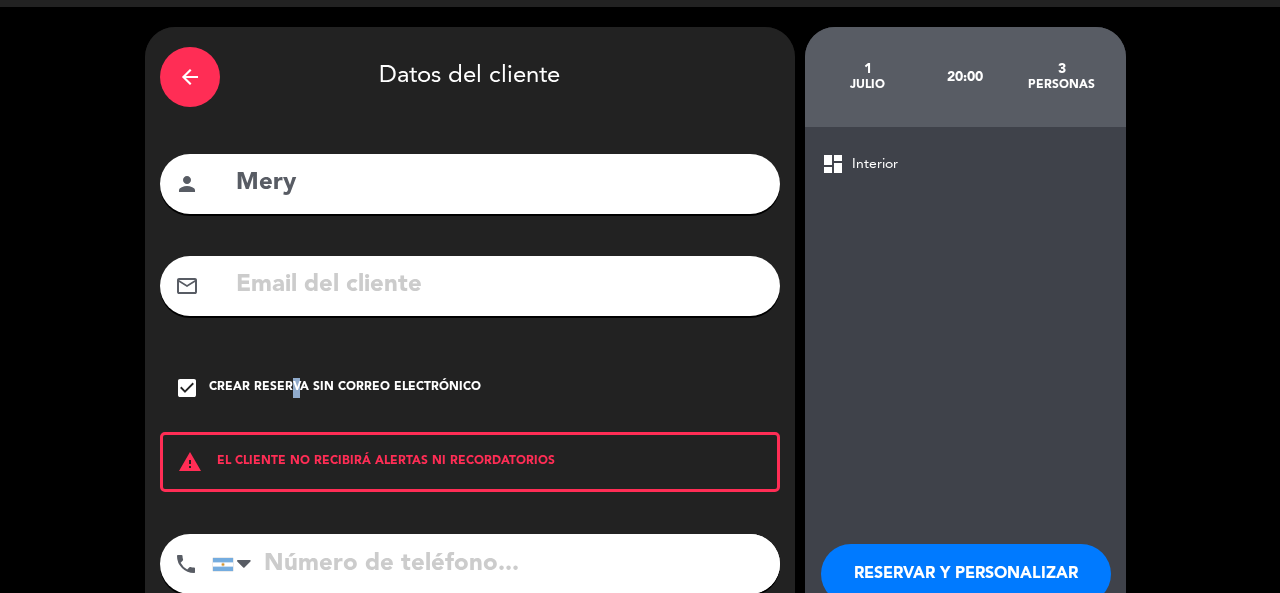 click on "RESERVAR Y PERSONALIZAR" at bounding box center [966, 574] 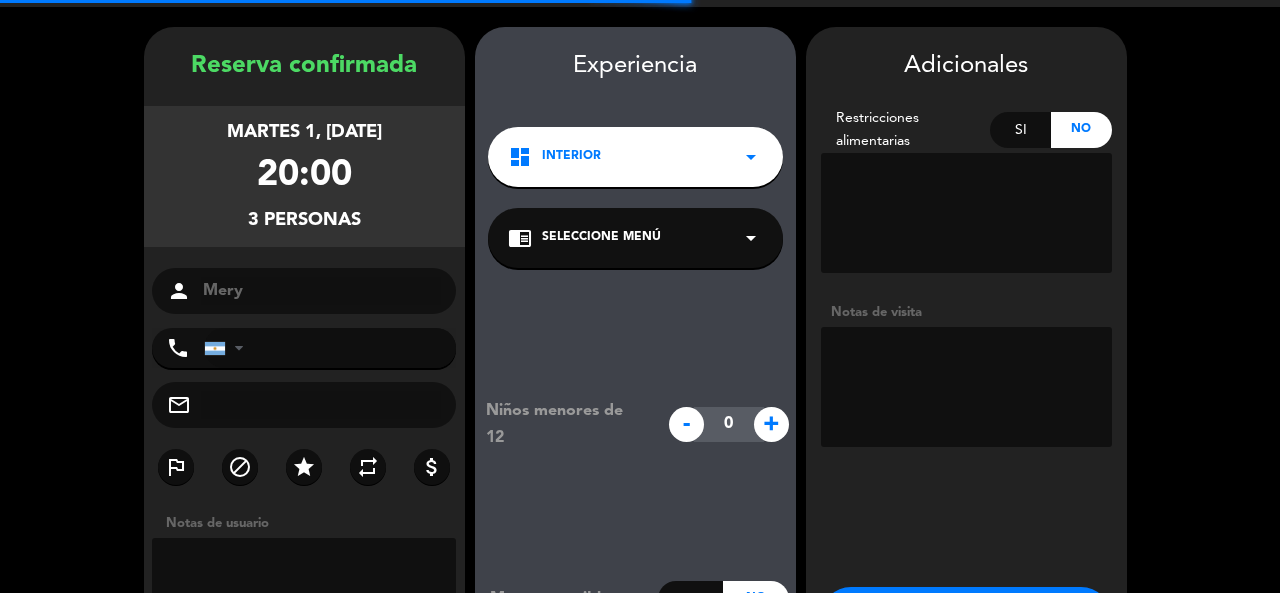 scroll, scrollTop: 80, scrollLeft: 0, axis: vertical 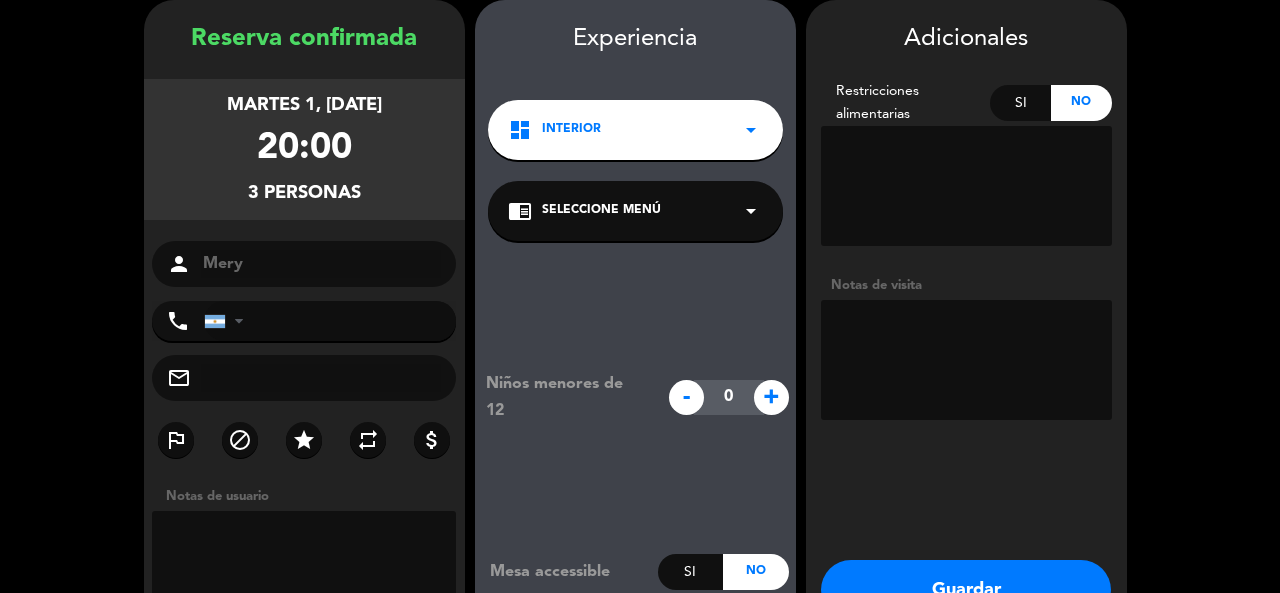 click at bounding box center (966, 360) 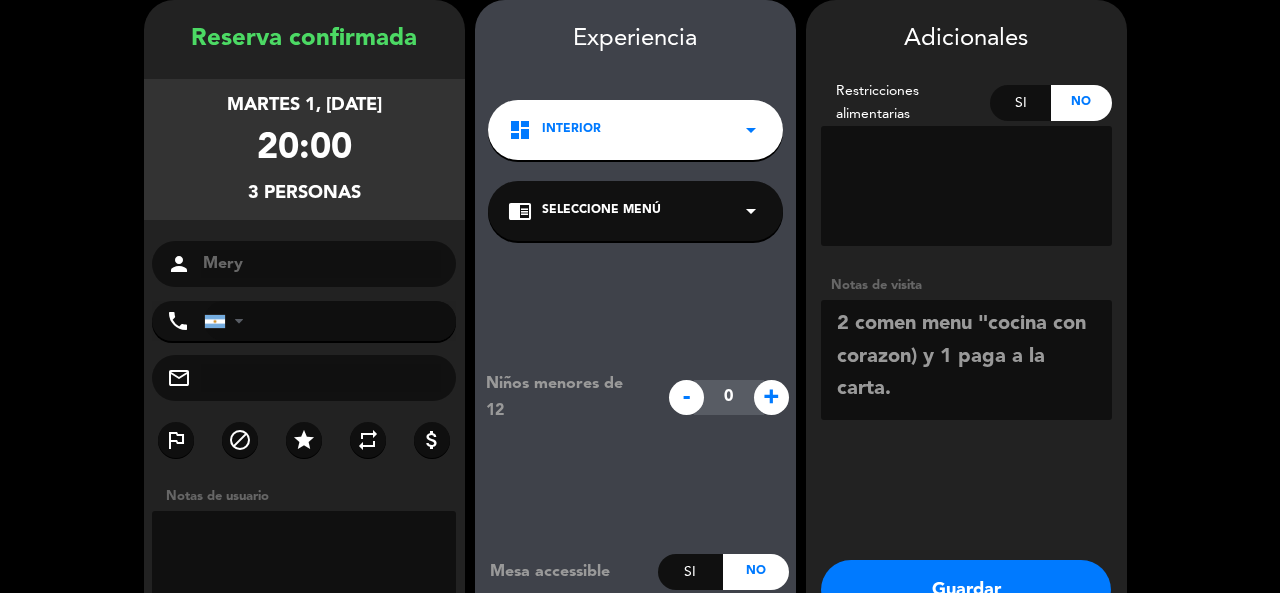 click at bounding box center [966, 360] 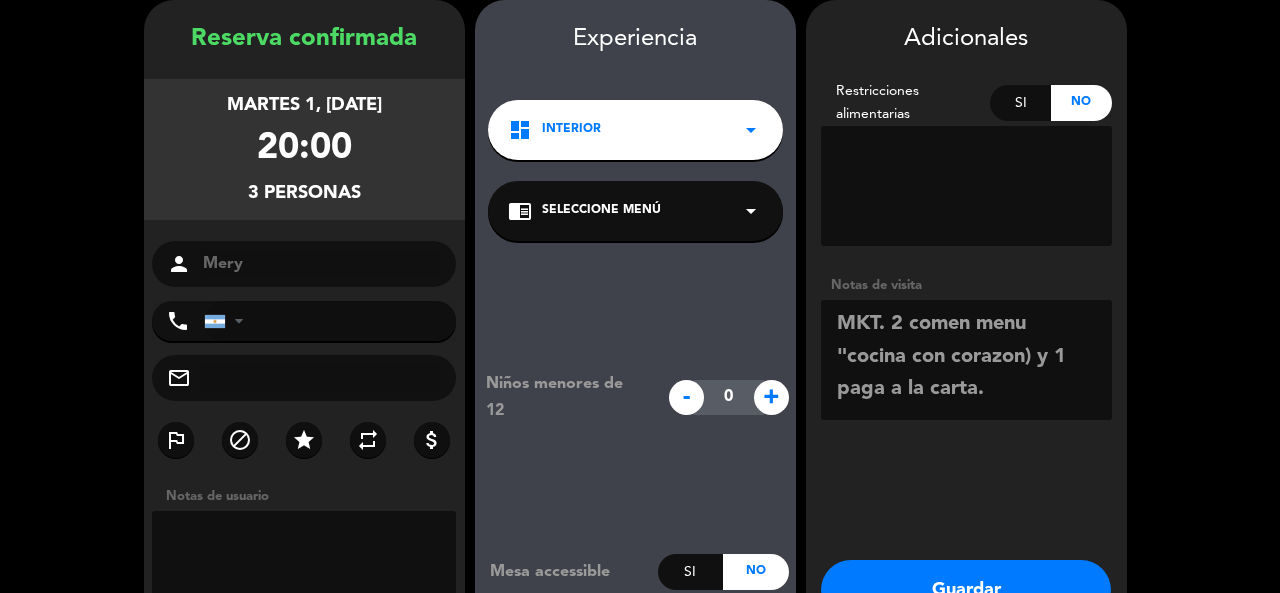 type on "MKT. 2 comen menu "cocina con corazon) y 1 paga a la carta." 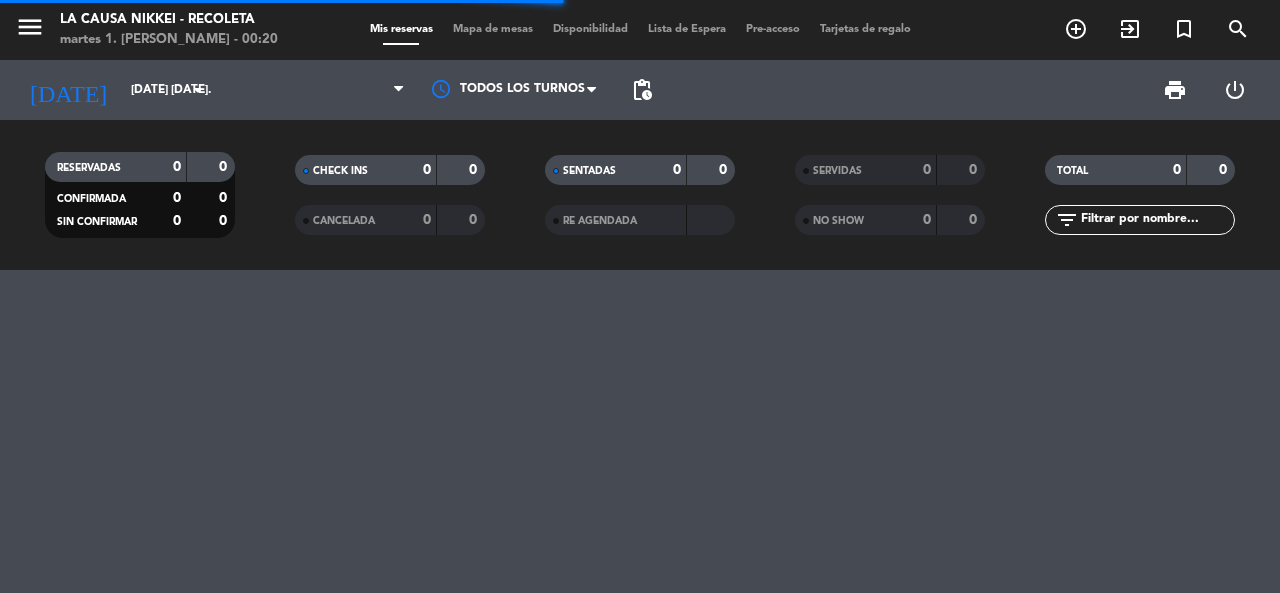 scroll, scrollTop: 0, scrollLeft: 0, axis: both 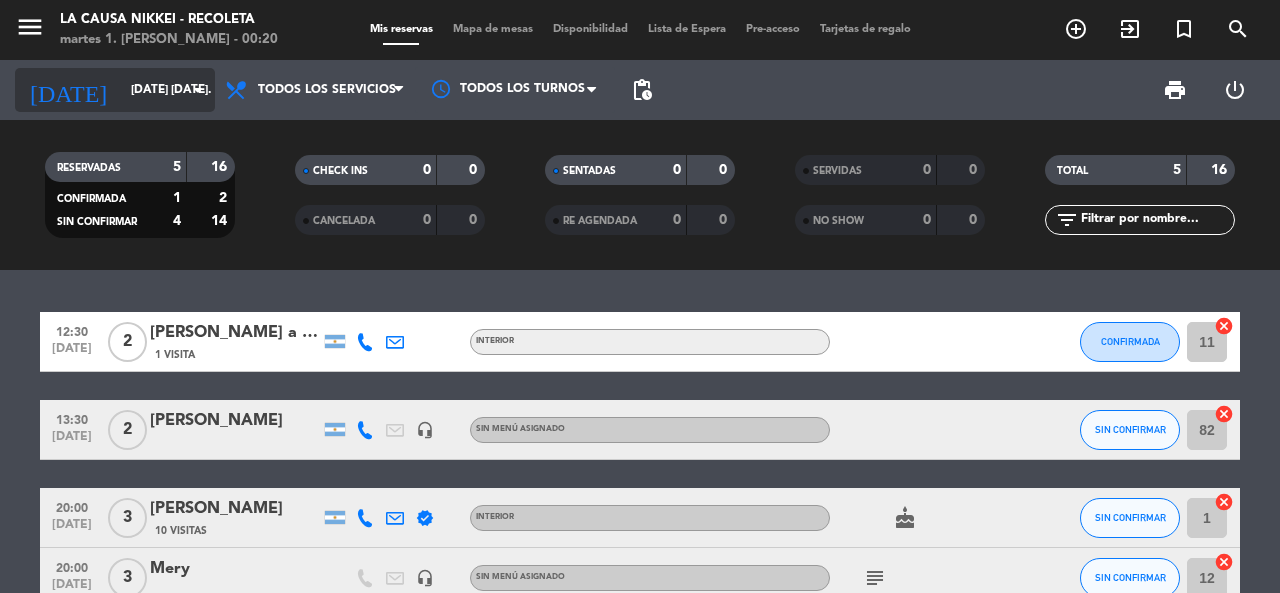 click on "[DATE] [DATE]." 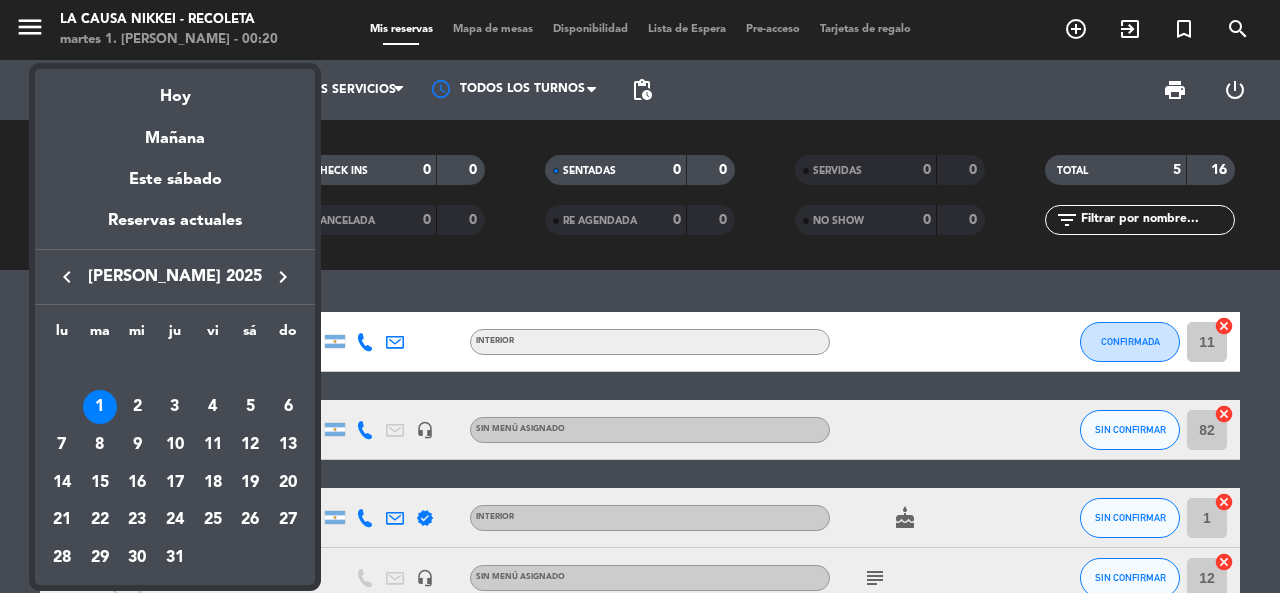 click at bounding box center [640, 296] 